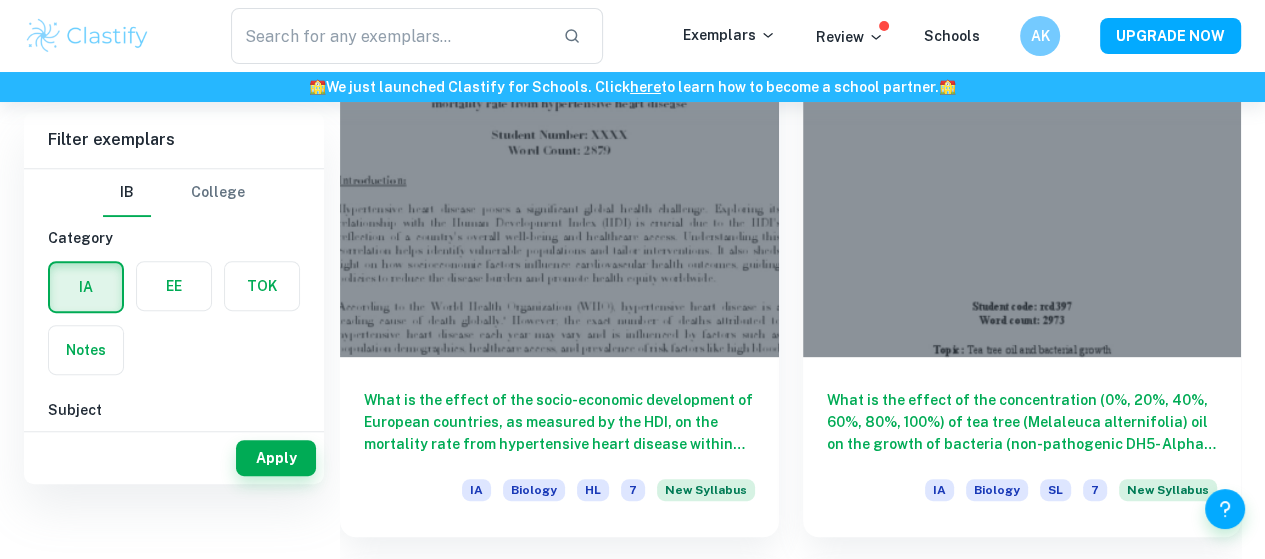 scroll, scrollTop: 712, scrollLeft: 0, axis: vertical 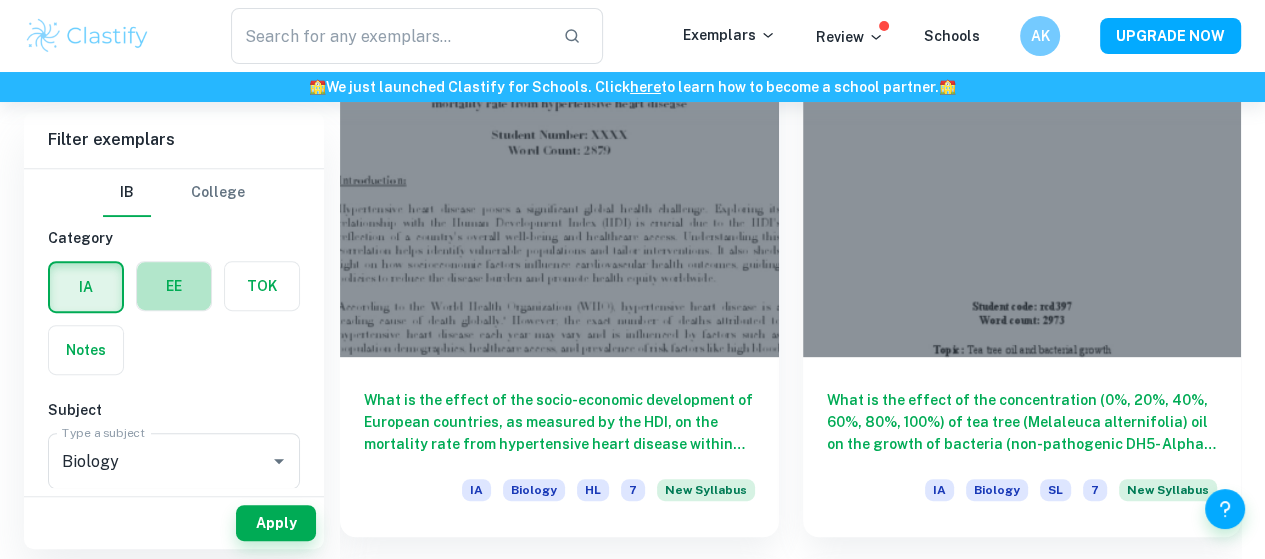 click at bounding box center [174, 286] 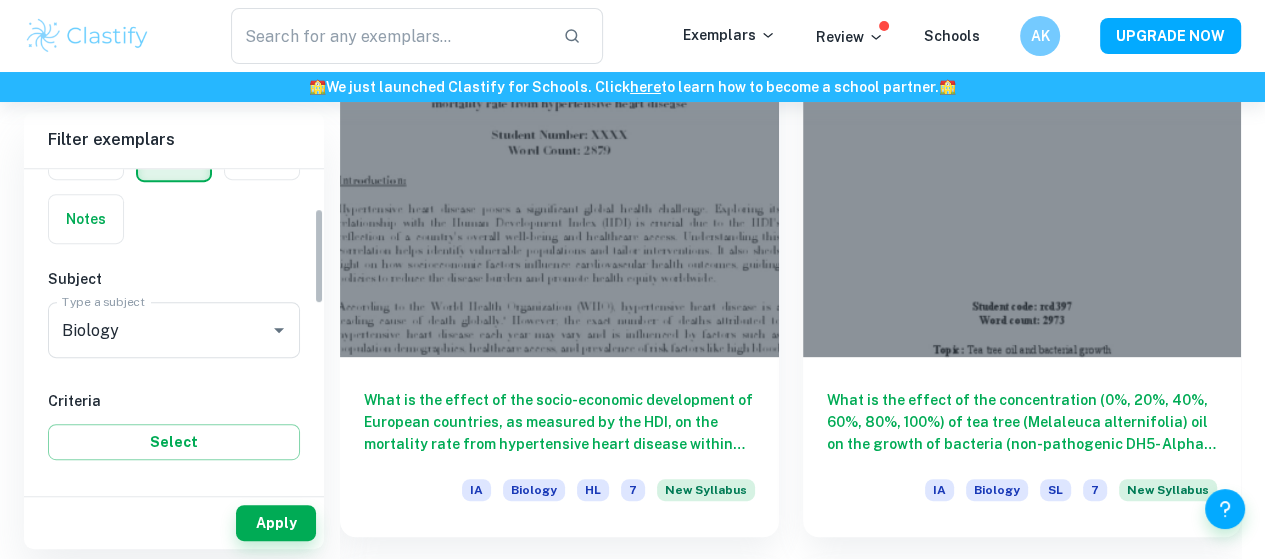 scroll, scrollTop: 132, scrollLeft: 0, axis: vertical 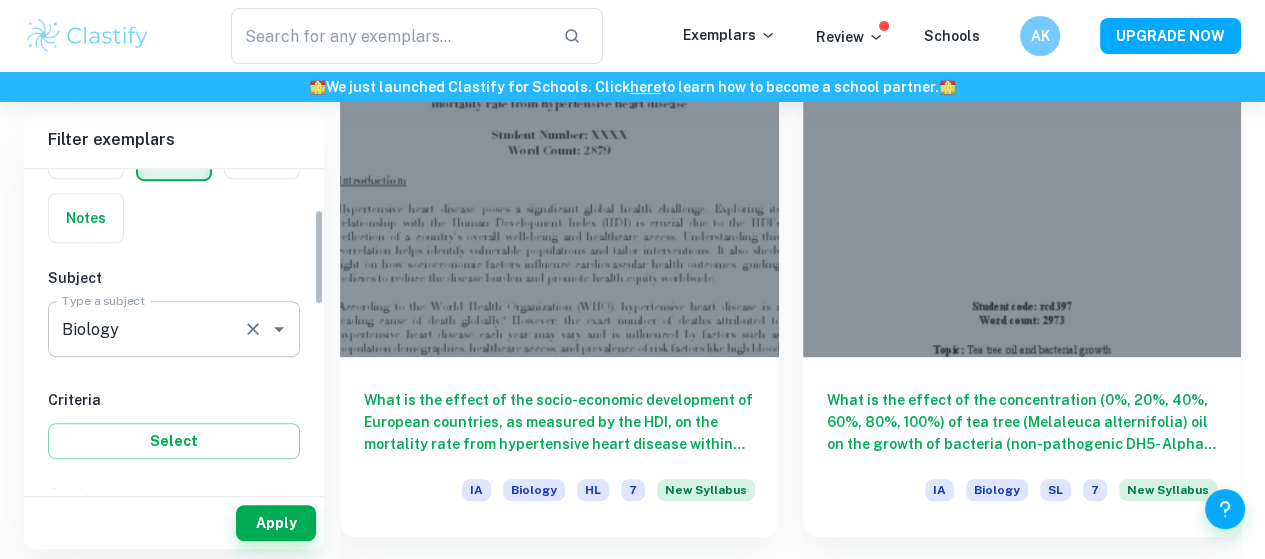 click at bounding box center [253, 329] 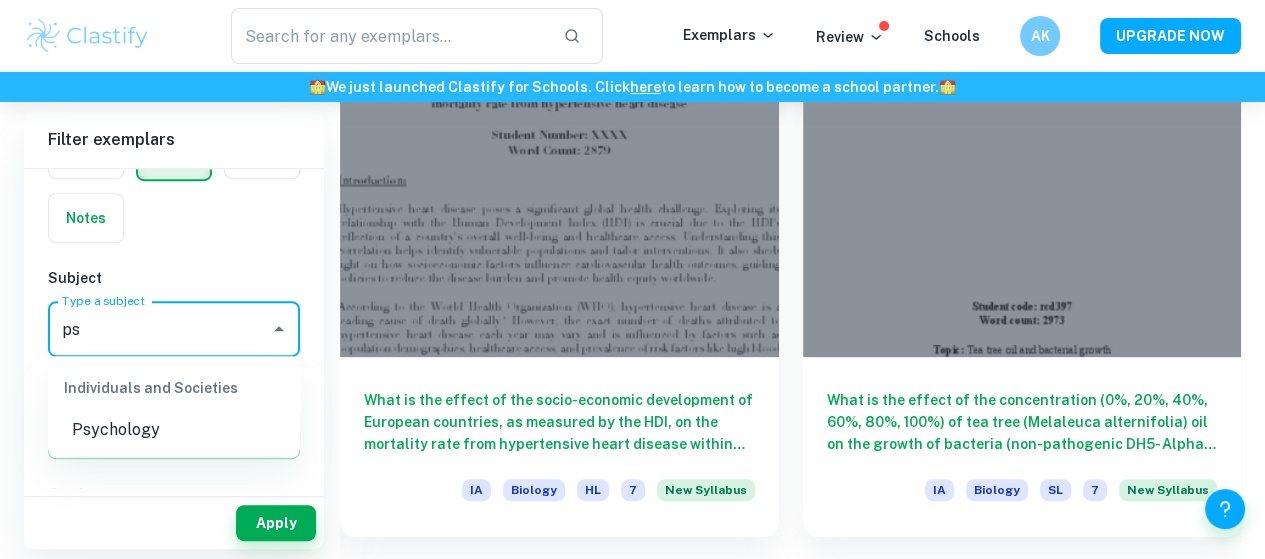 click on "Psychology" at bounding box center (174, 430) 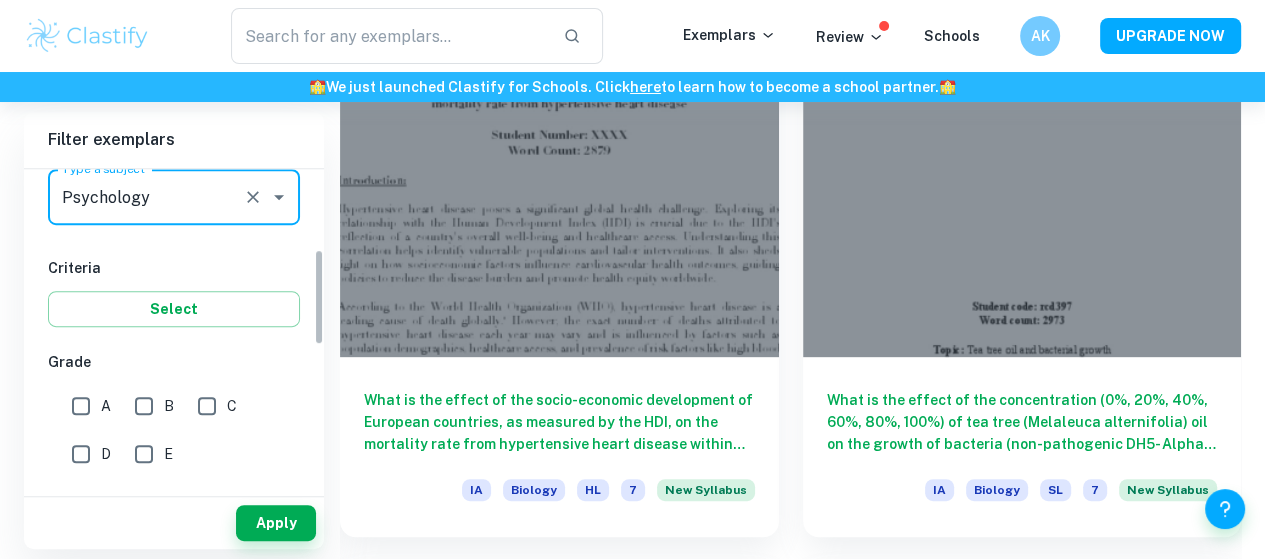 scroll, scrollTop: 268, scrollLeft: 0, axis: vertical 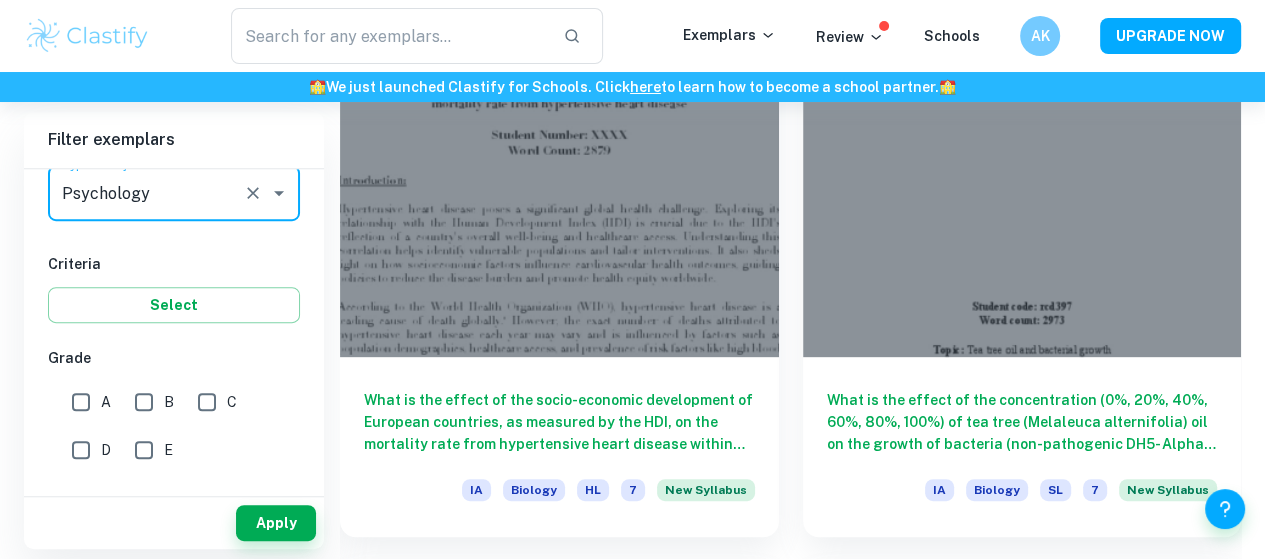 type on "Psychology" 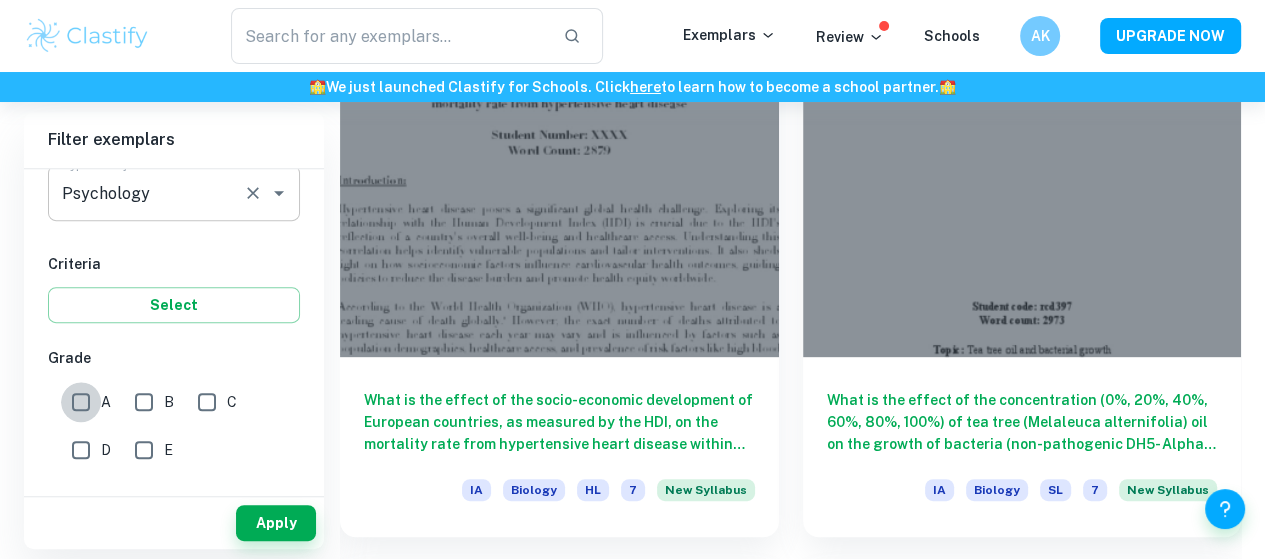 click on "A" at bounding box center [81, 402] 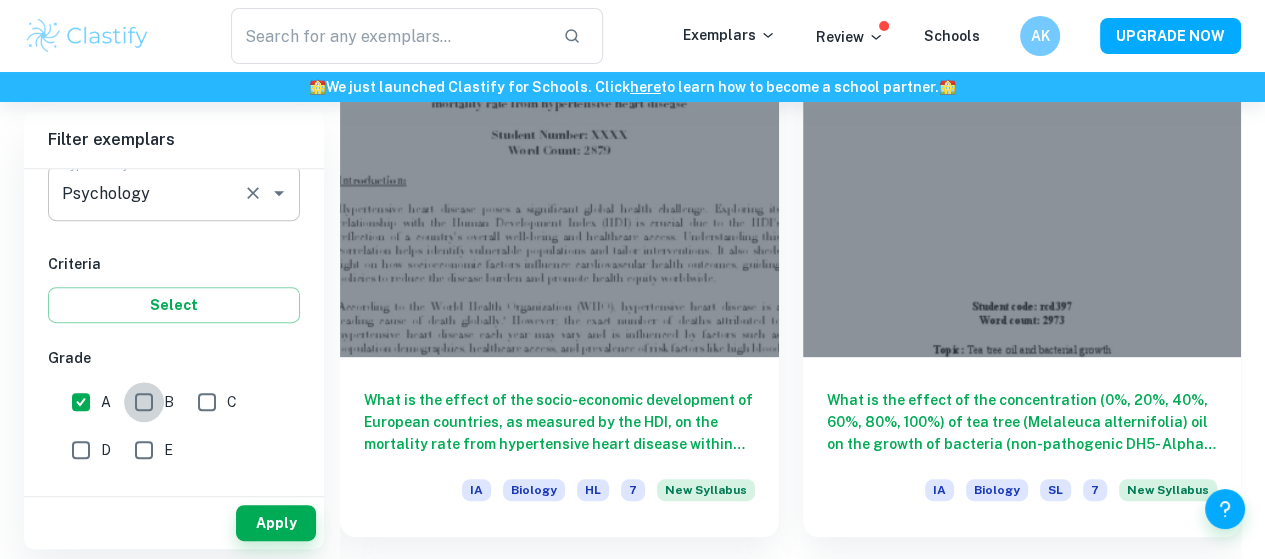 click on "B" at bounding box center (144, 402) 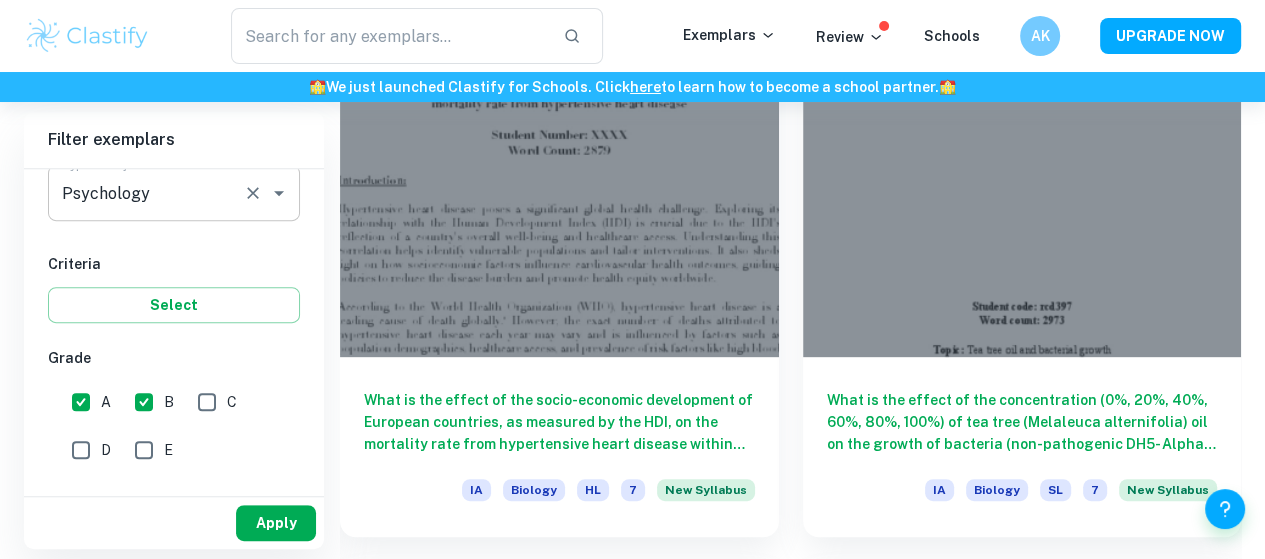 click on "Apply" at bounding box center [276, 523] 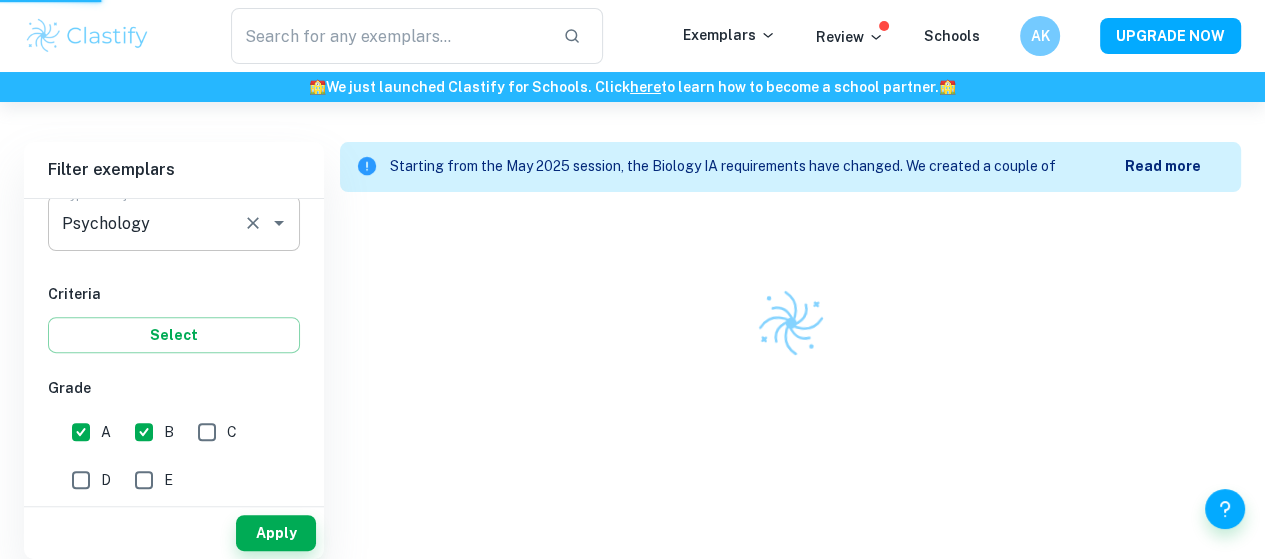 scroll, scrollTop: 523, scrollLeft: 0, axis: vertical 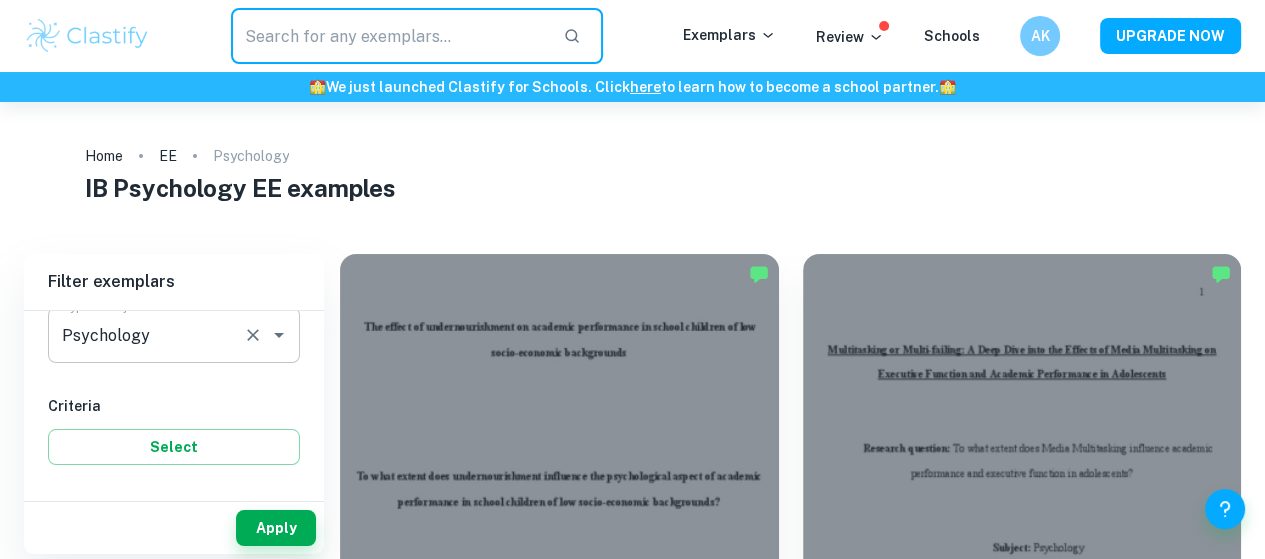 click at bounding box center [389, 36] 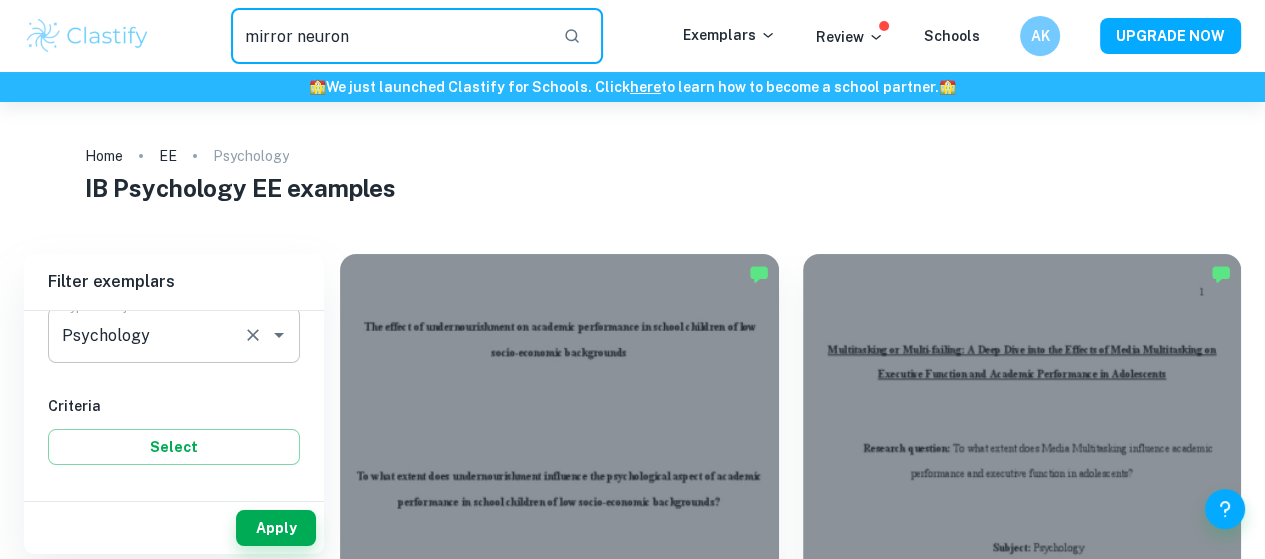 type on "mirror neuron" 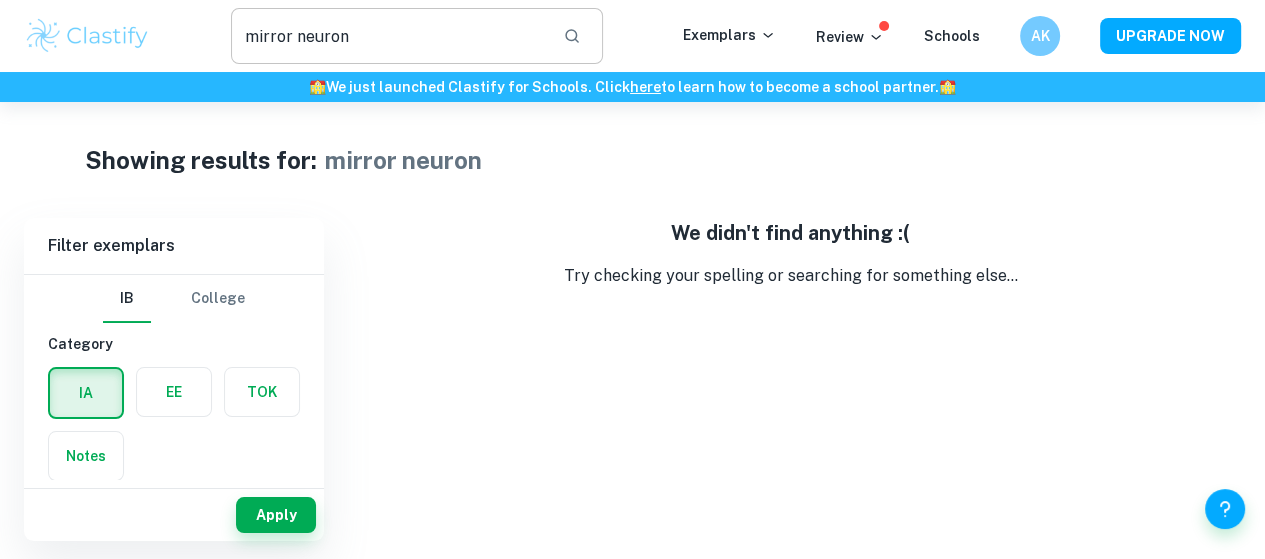 type 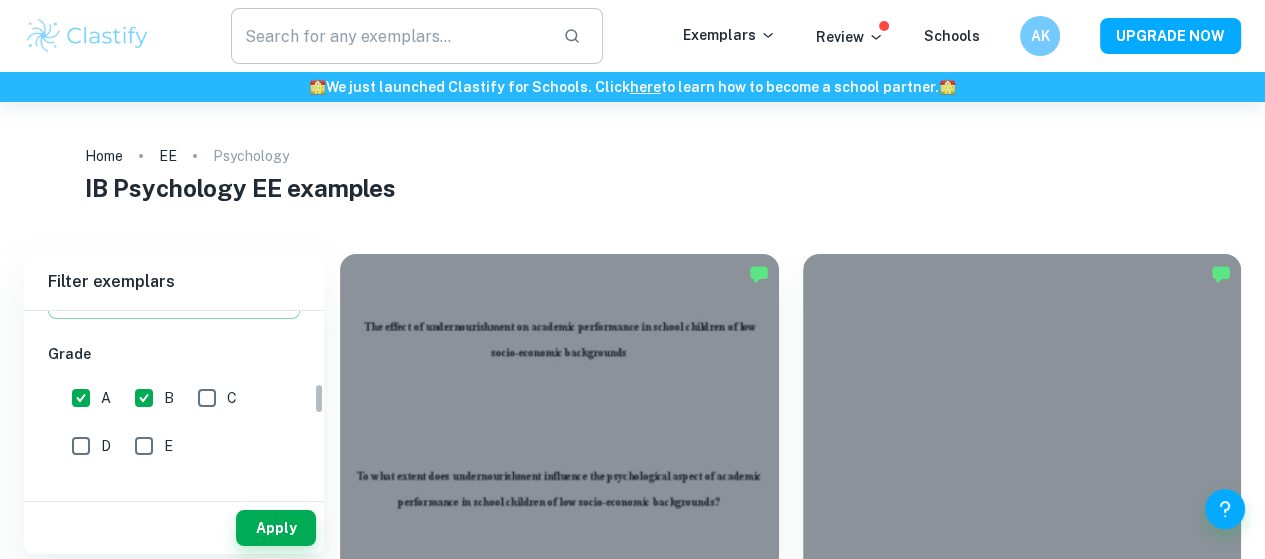 scroll, scrollTop: 422, scrollLeft: 0, axis: vertical 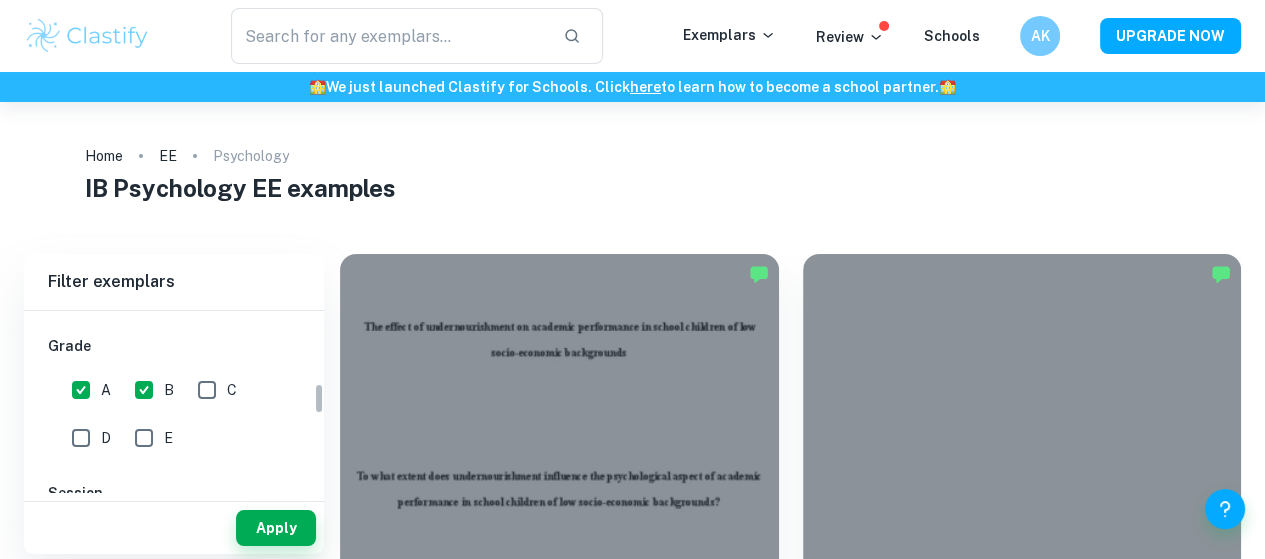 click on "B" at bounding box center [144, 390] 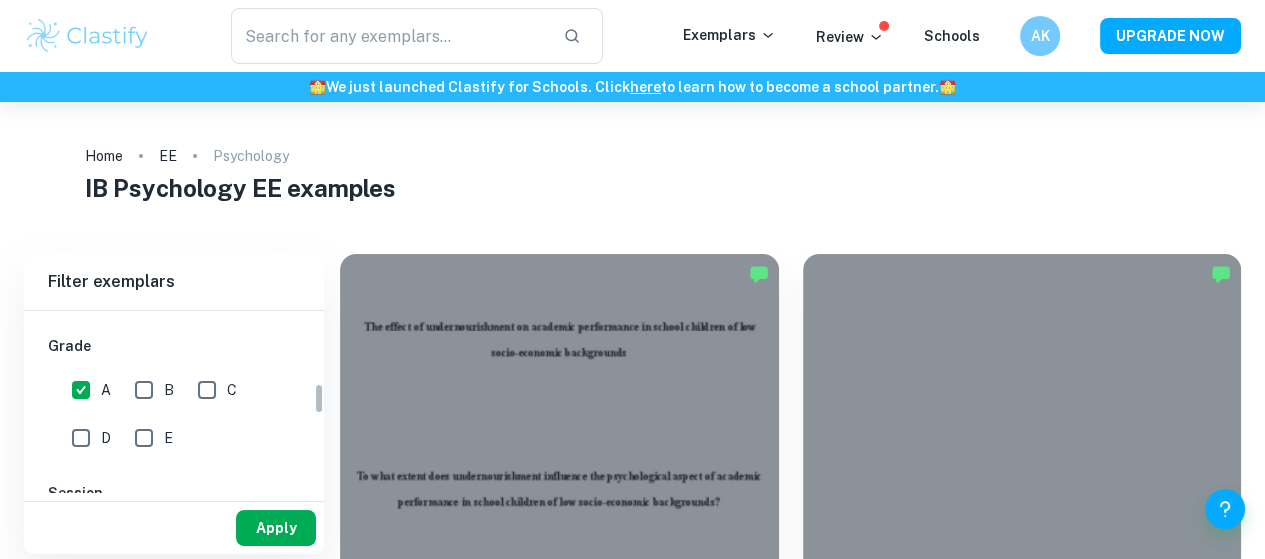 click on "Apply" at bounding box center (276, 528) 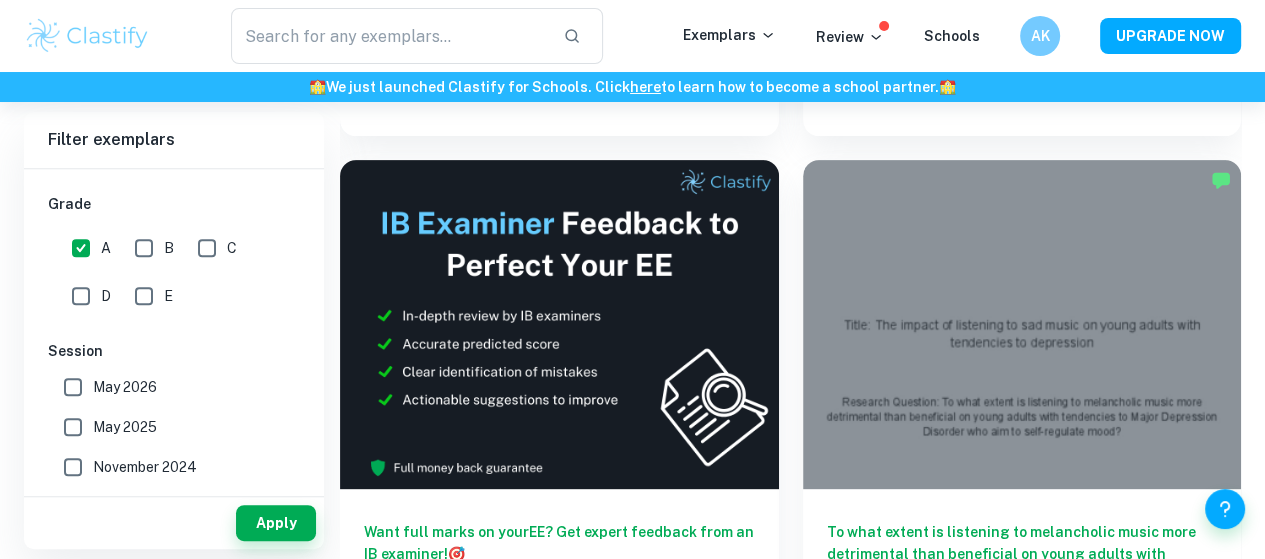 scroll, scrollTop: 628, scrollLeft: 0, axis: vertical 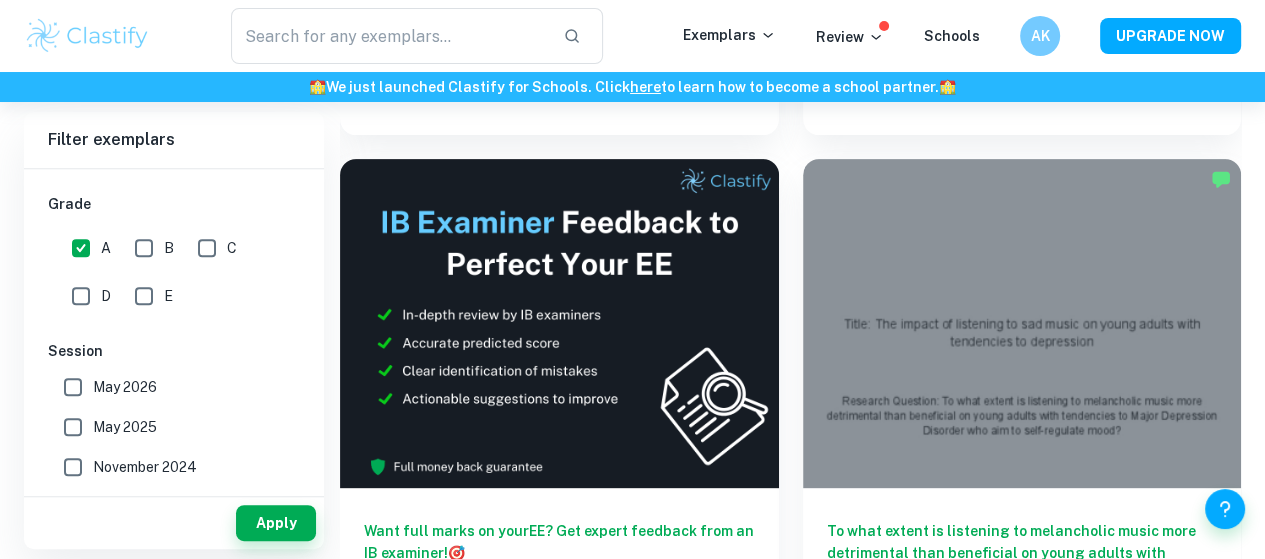 click on "To what extent can the increased rate of eating disorders in female ballet dancers be attributed to external pressure?" at bounding box center (559, 1081) 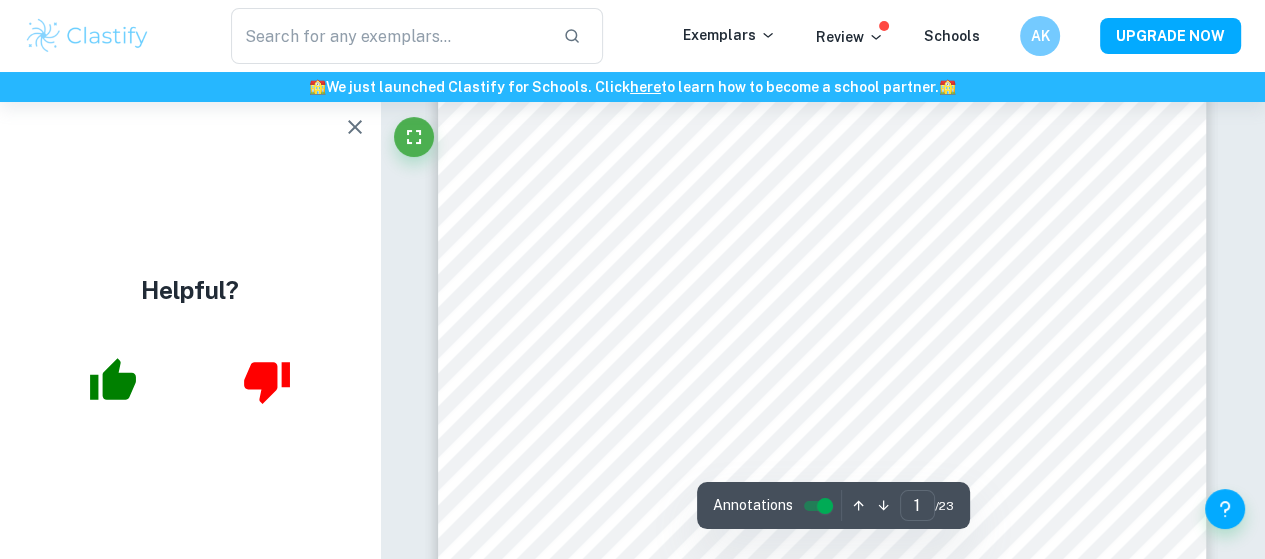 scroll, scrollTop: 378, scrollLeft: 0, axis: vertical 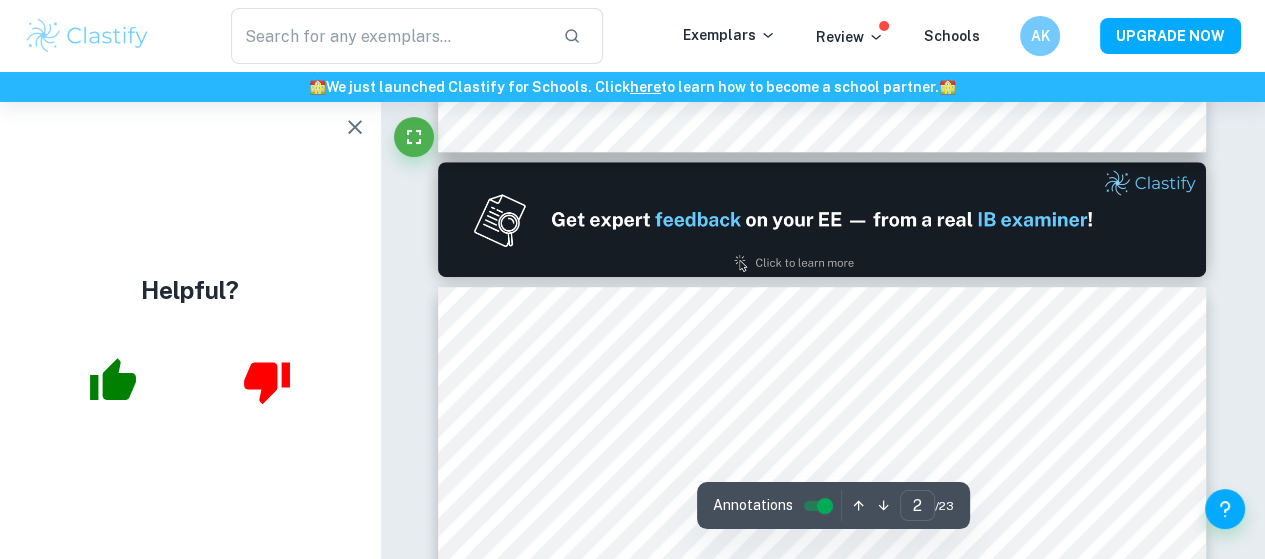 type on "1" 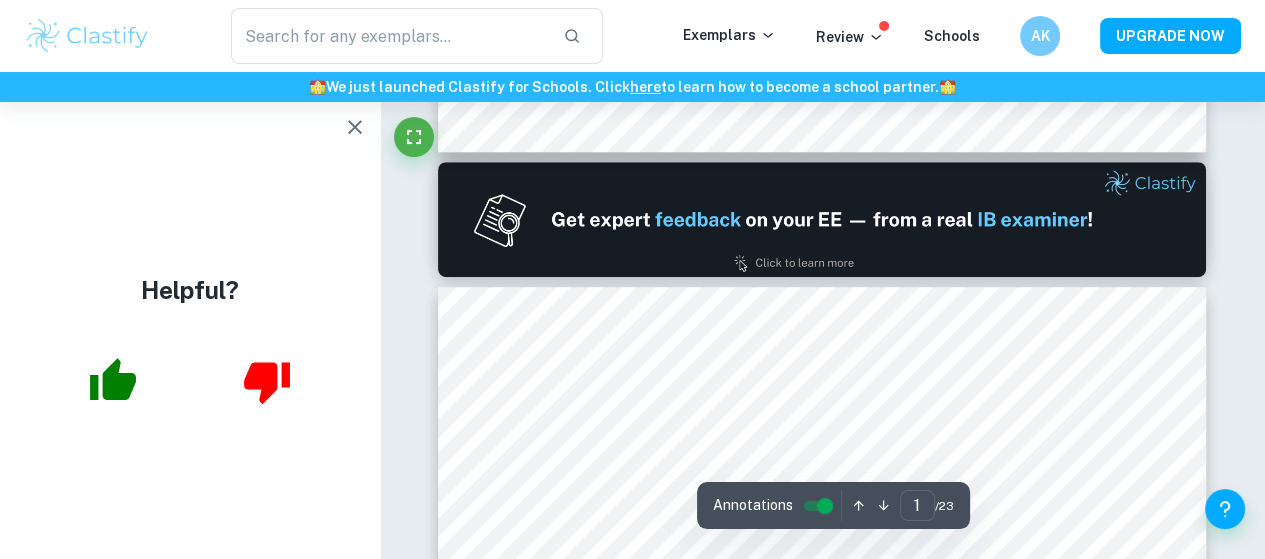 scroll, scrollTop: 1055, scrollLeft: 0, axis: vertical 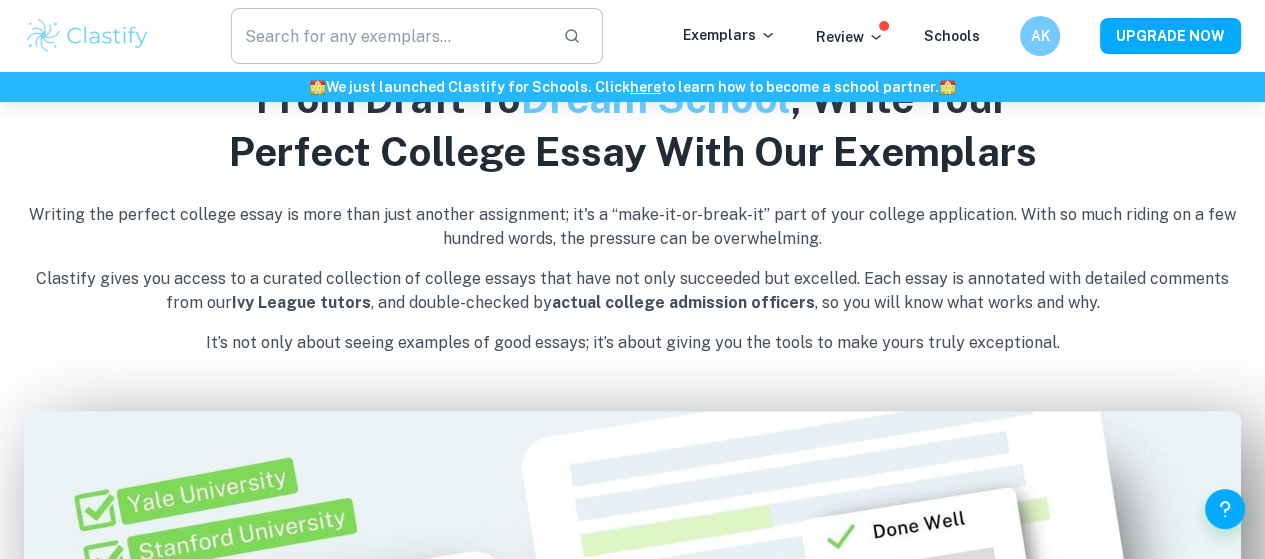 click at bounding box center [389, 36] 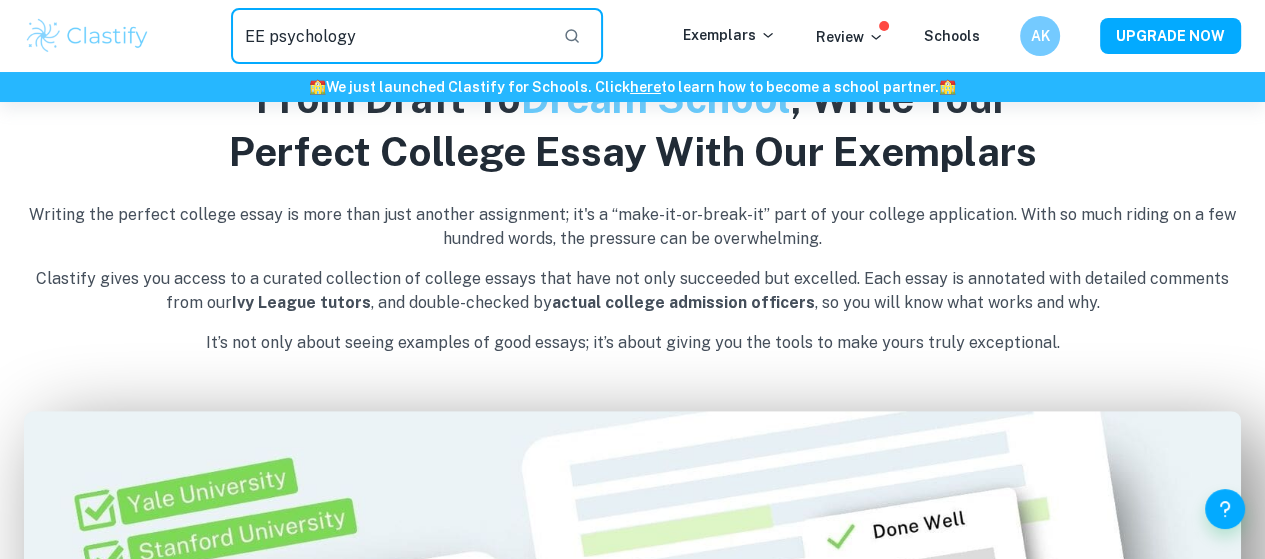 type on "EE psychology" 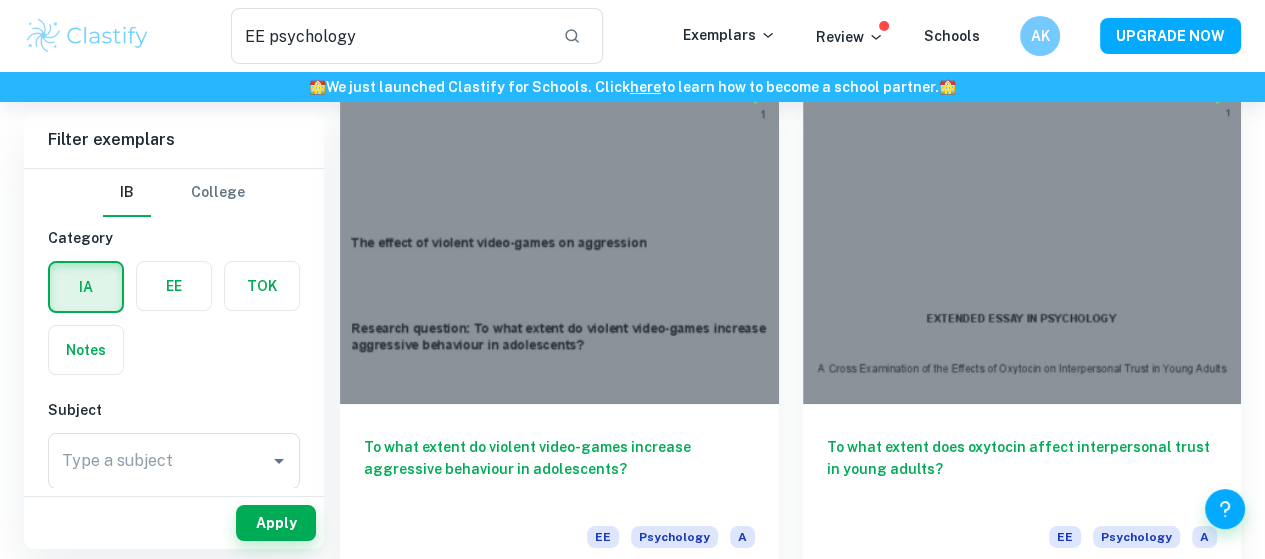 scroll, scrollTop: 144, scrollLeft: 0, axis: vertical 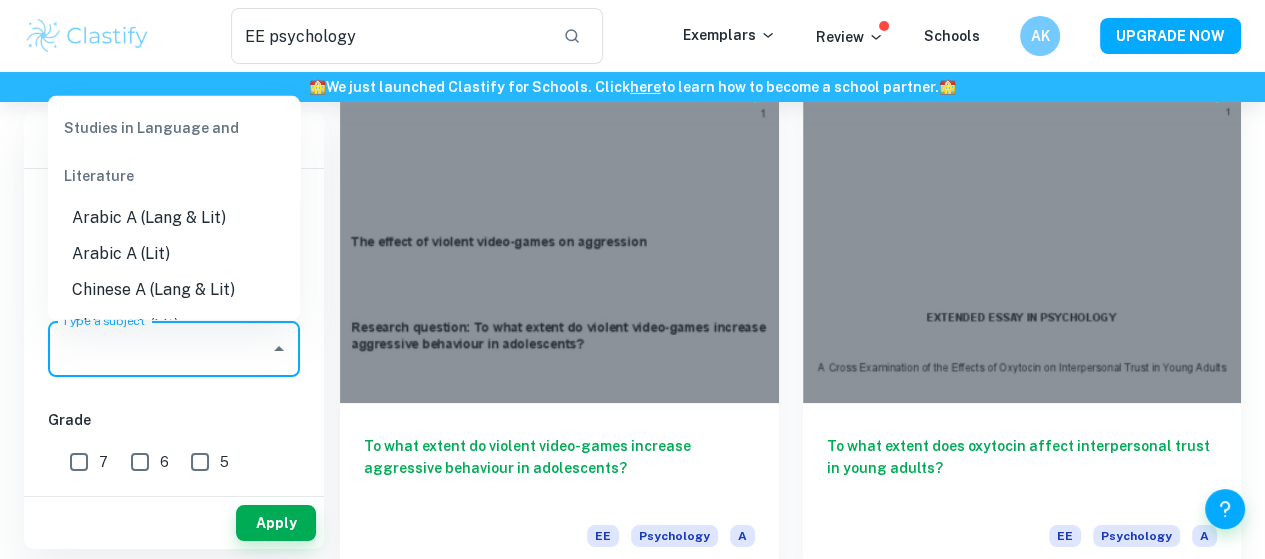 click on "Type a subject" at bounding box center (159, 349) 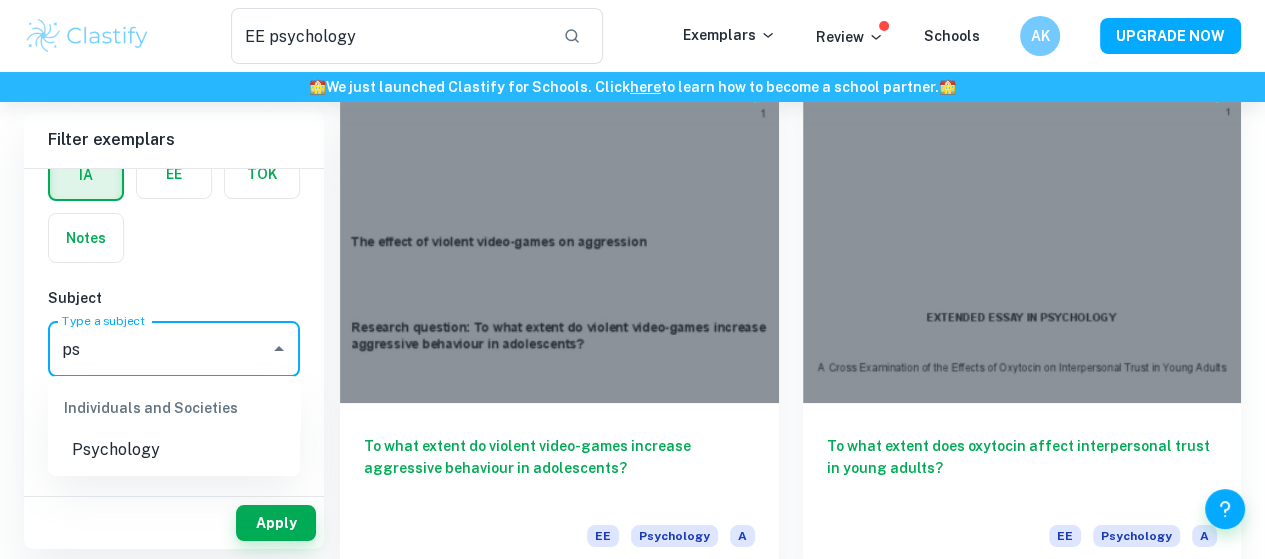 click on "Psychology" at bounding box center (174, 450) 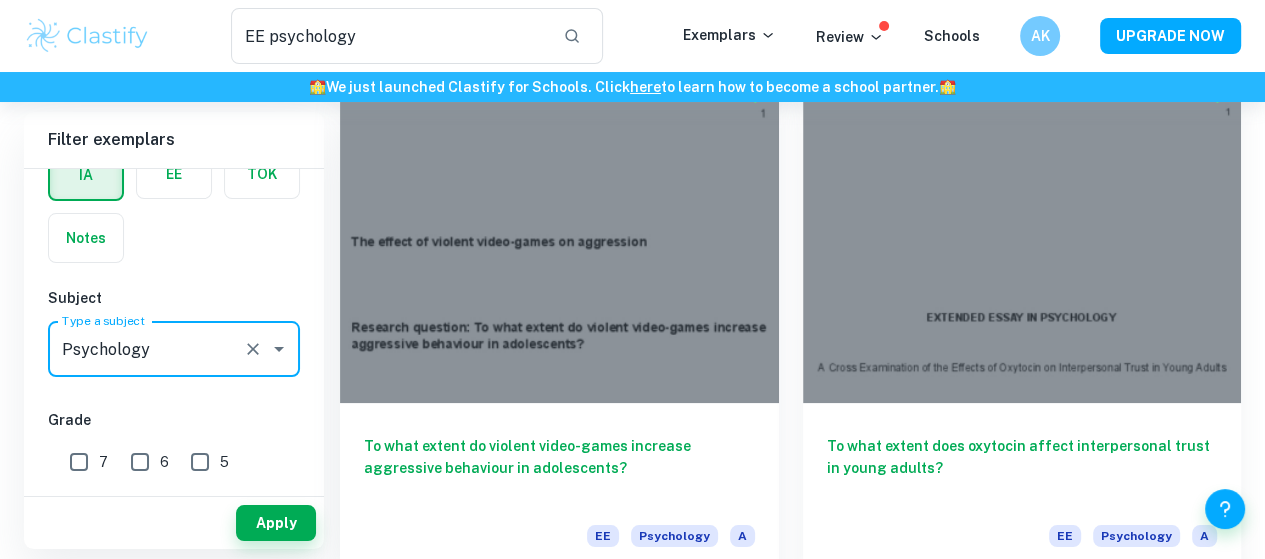 type on "Psychology" 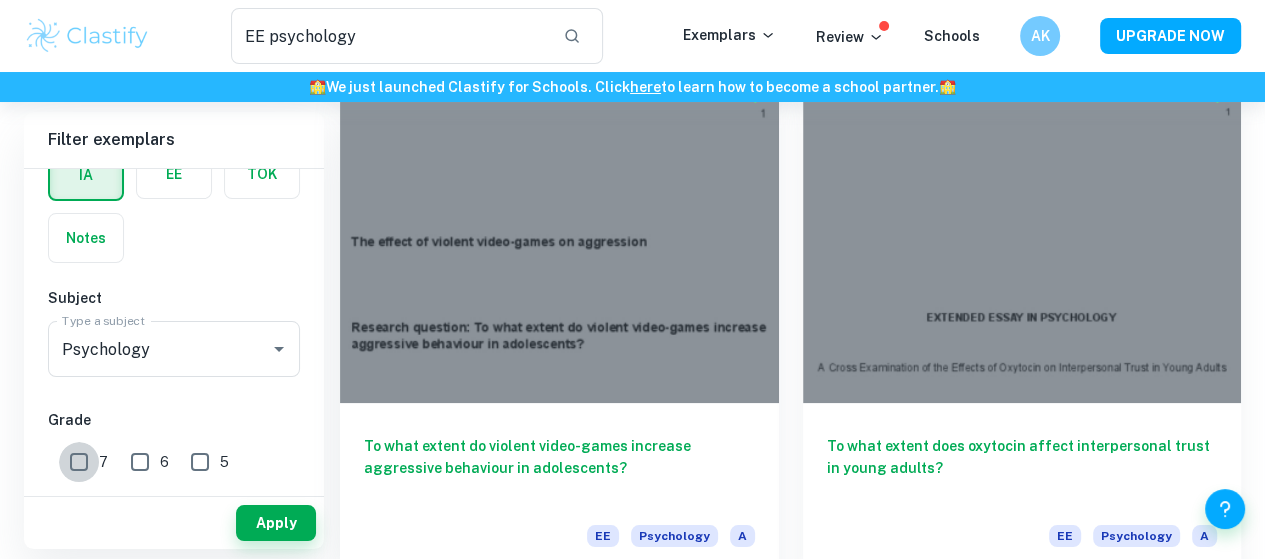 click on "7" at bounding box center [79, 462] 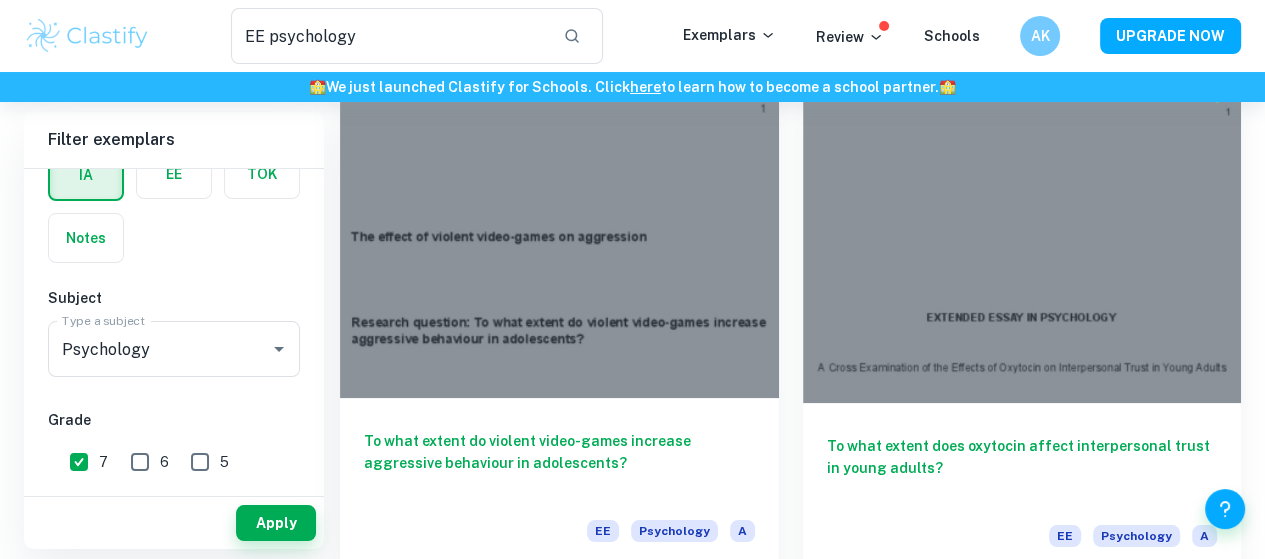 click on "To what extent do violent video-games increase aggressive behaviour in adolescents?" at bounding box center [559, 463] 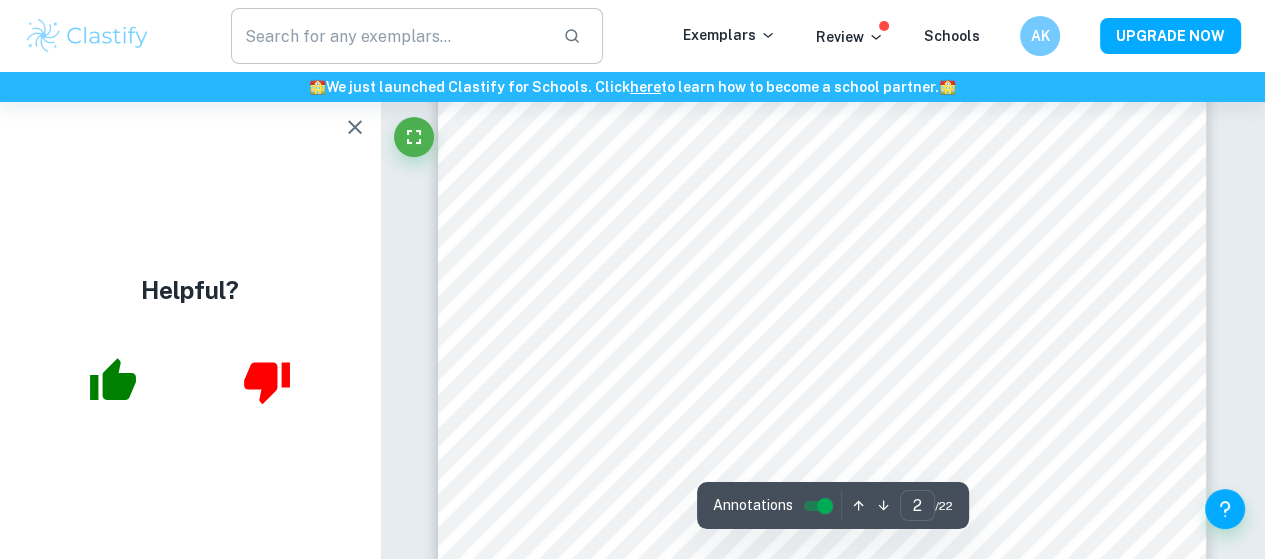 scroll, scrollTop: 1284, scrollLeft: 0, axis: vertical 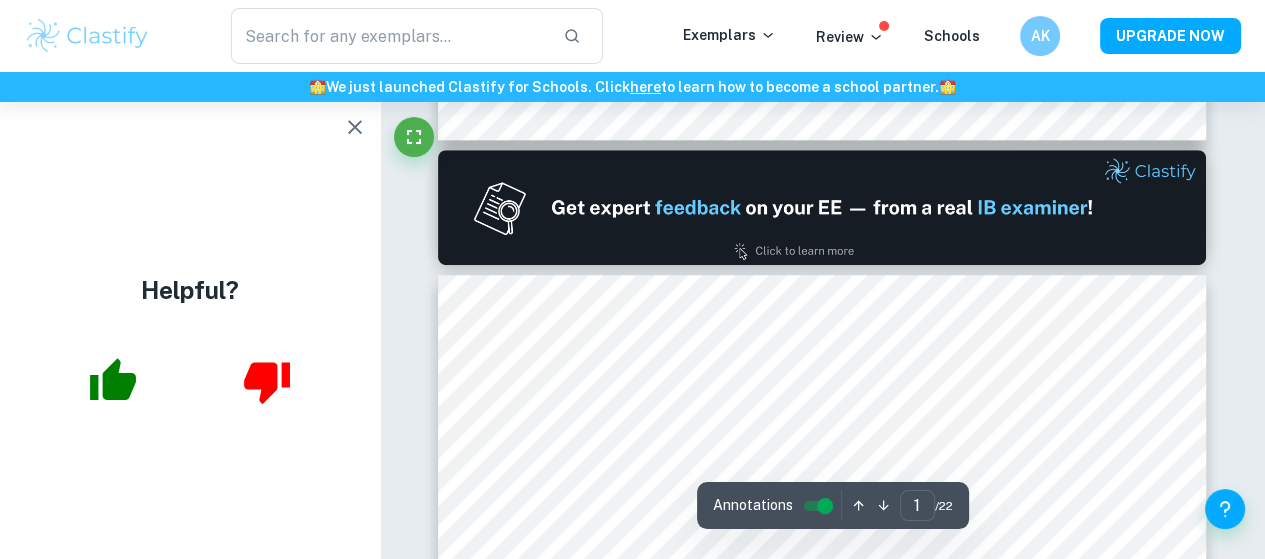 type on "2" 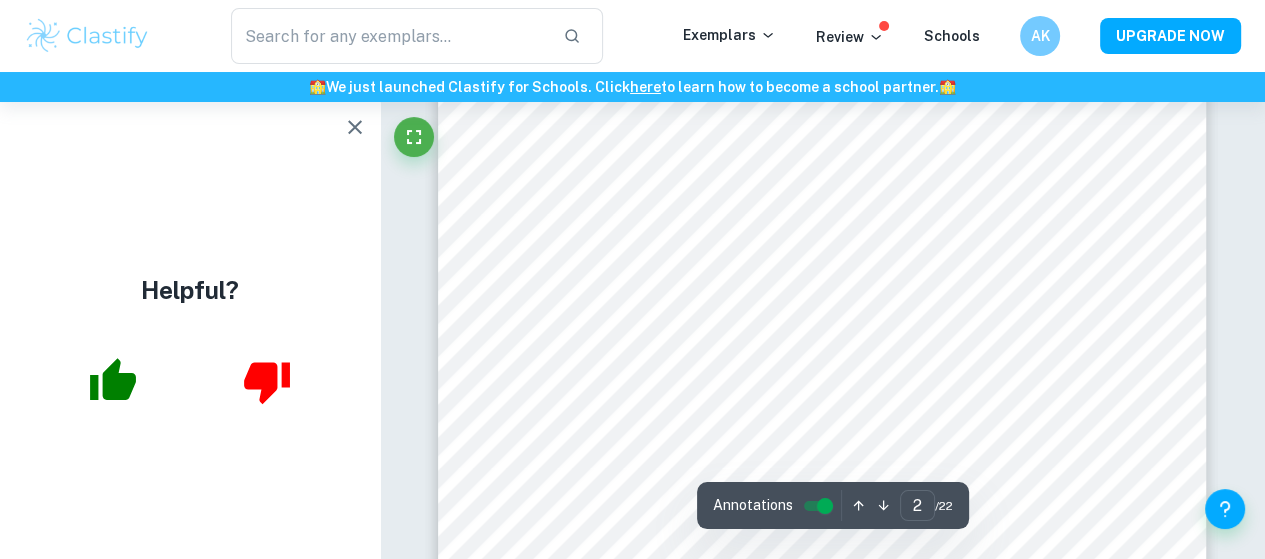 scroll, scrollTop: 1267, scrollLeft: 0, axis: vertical 